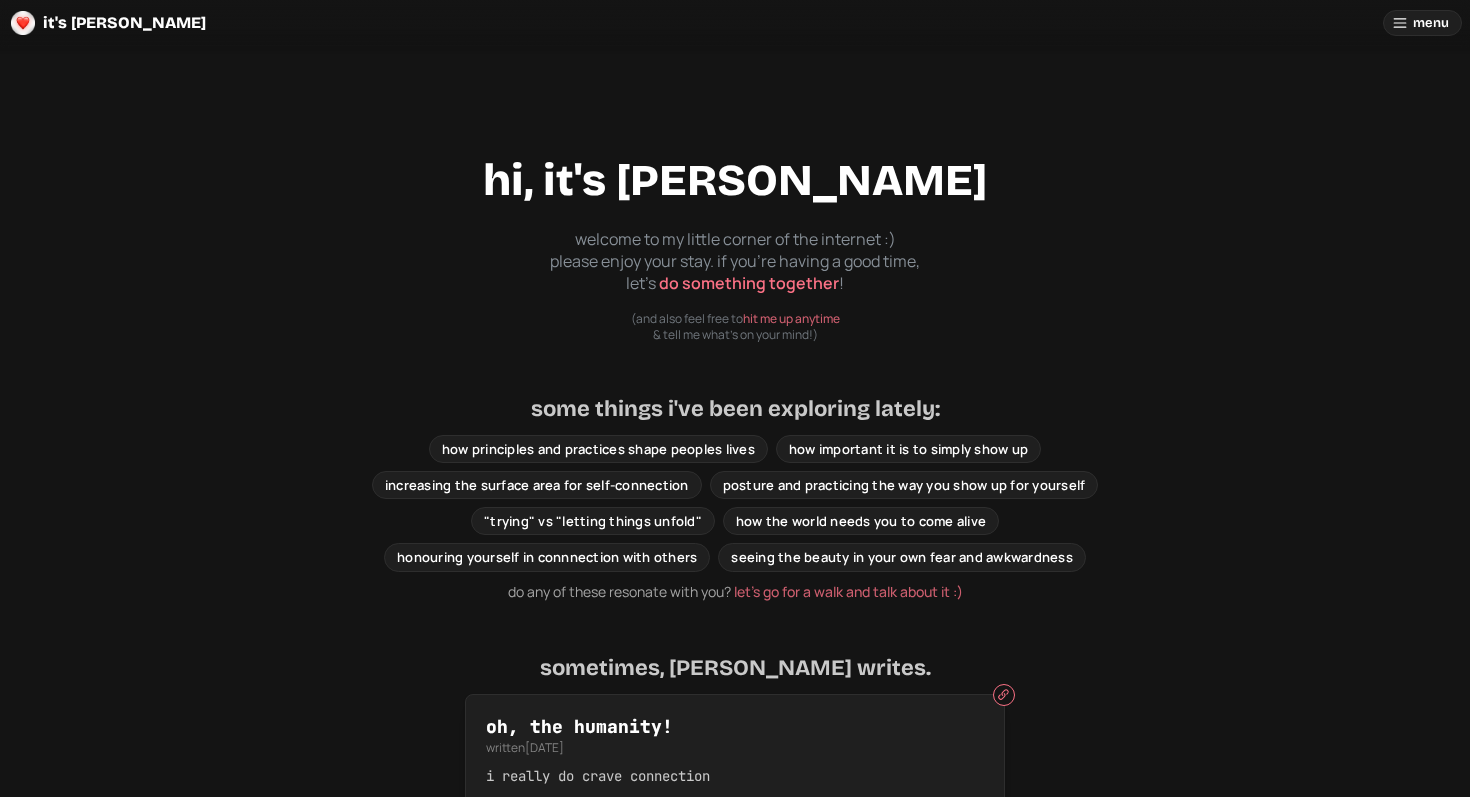 scroll, scrollTop: 0, scrollLeft: 0, axis: both 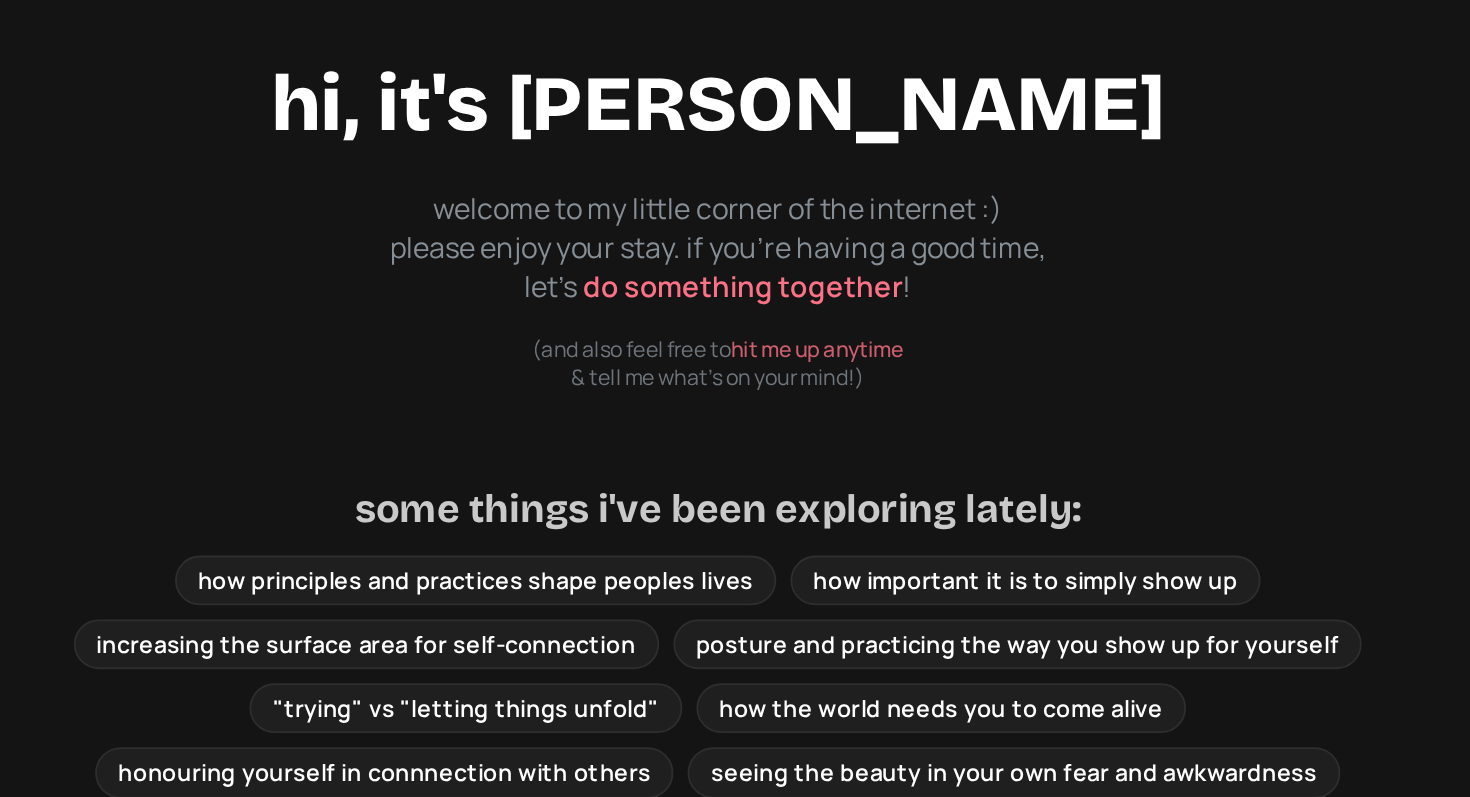 click on "hi, it's kai welcome to my little corner of the internet :) please enjoy your stay. if you're having a good time, let's   do something together ! (and also feel free to  hit me up anytime & tell me what's on your mind!)" 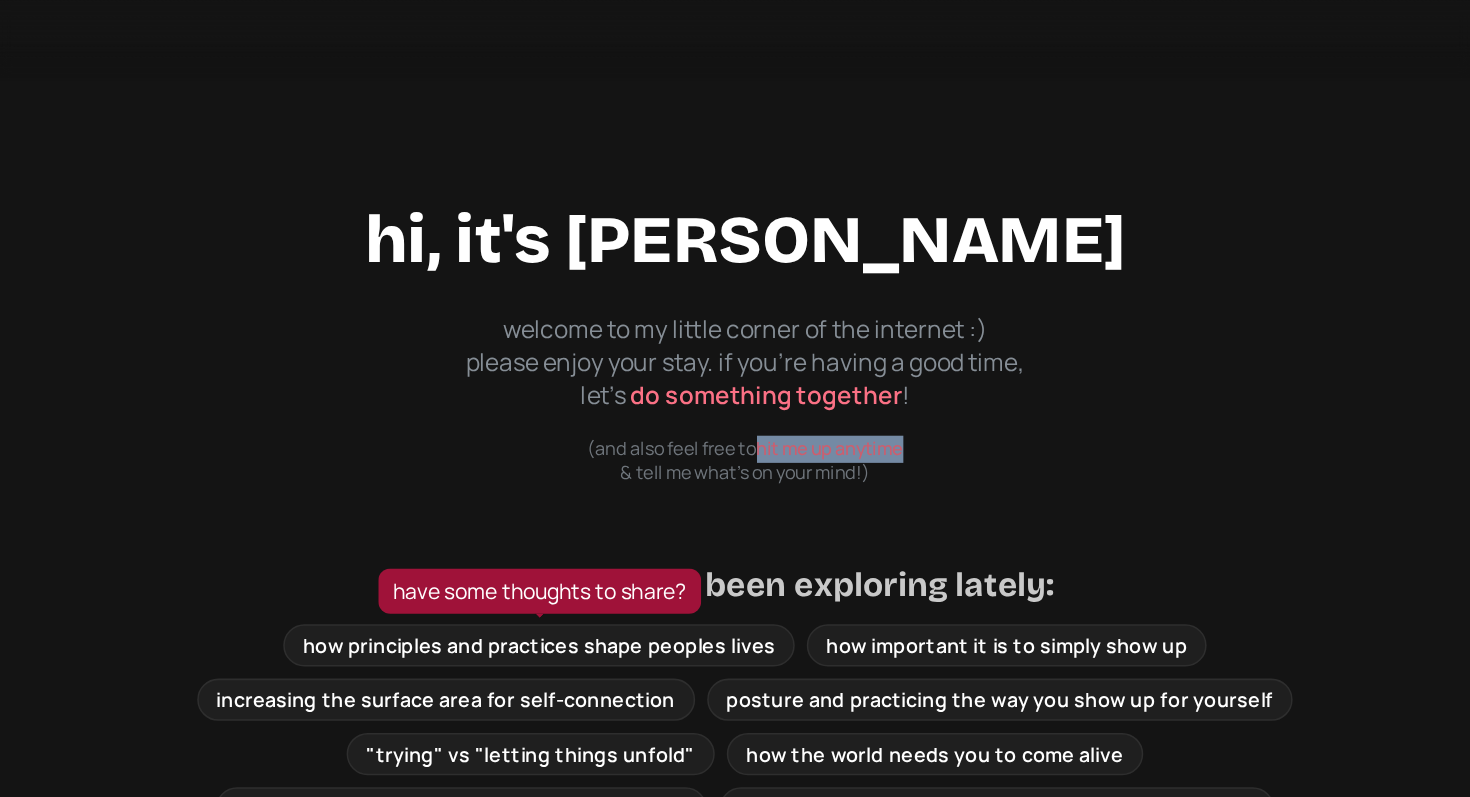 scroll, scrollTop: 0, scrollLeft: 0, axis: both 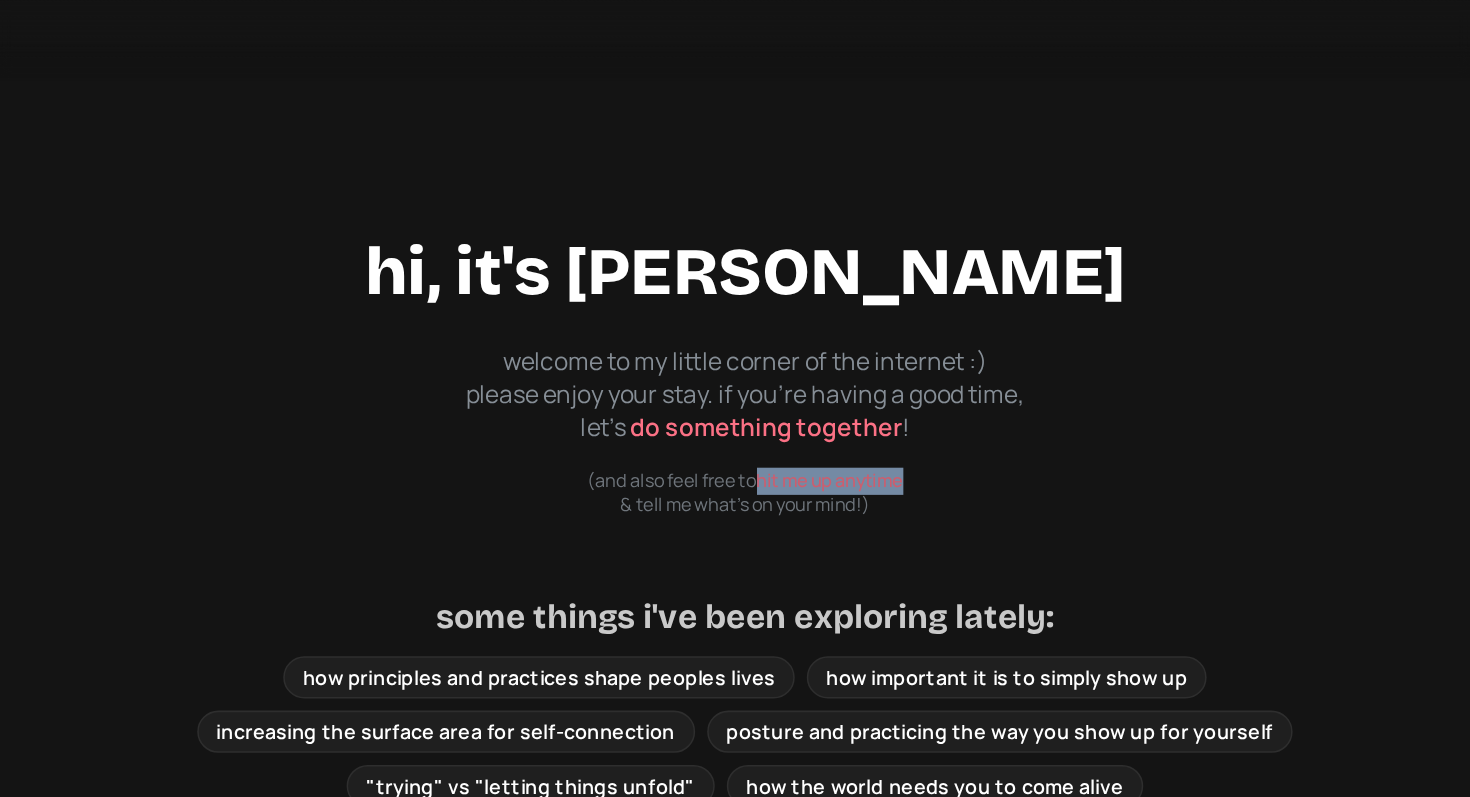 click on "do something together" 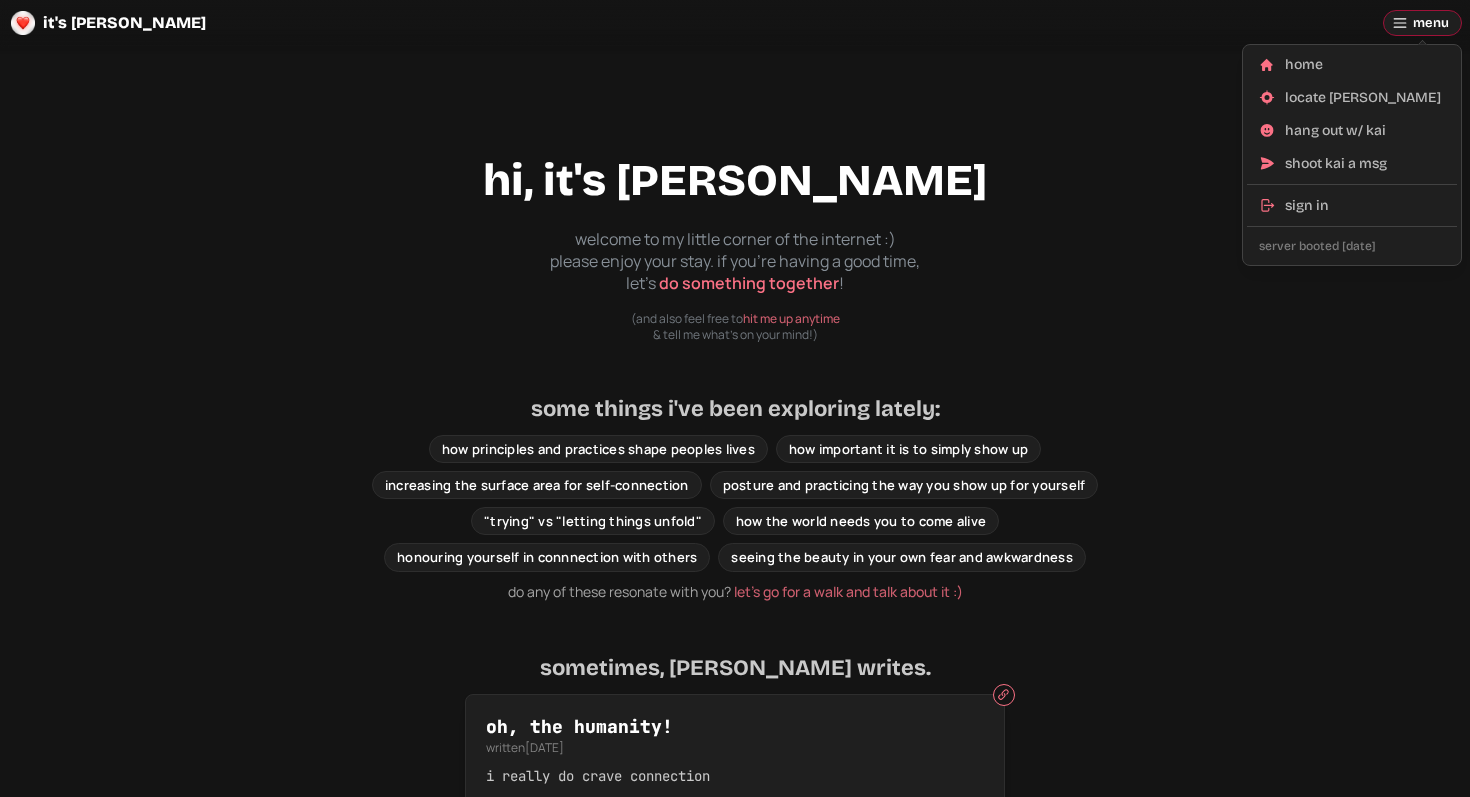 click on "menu" 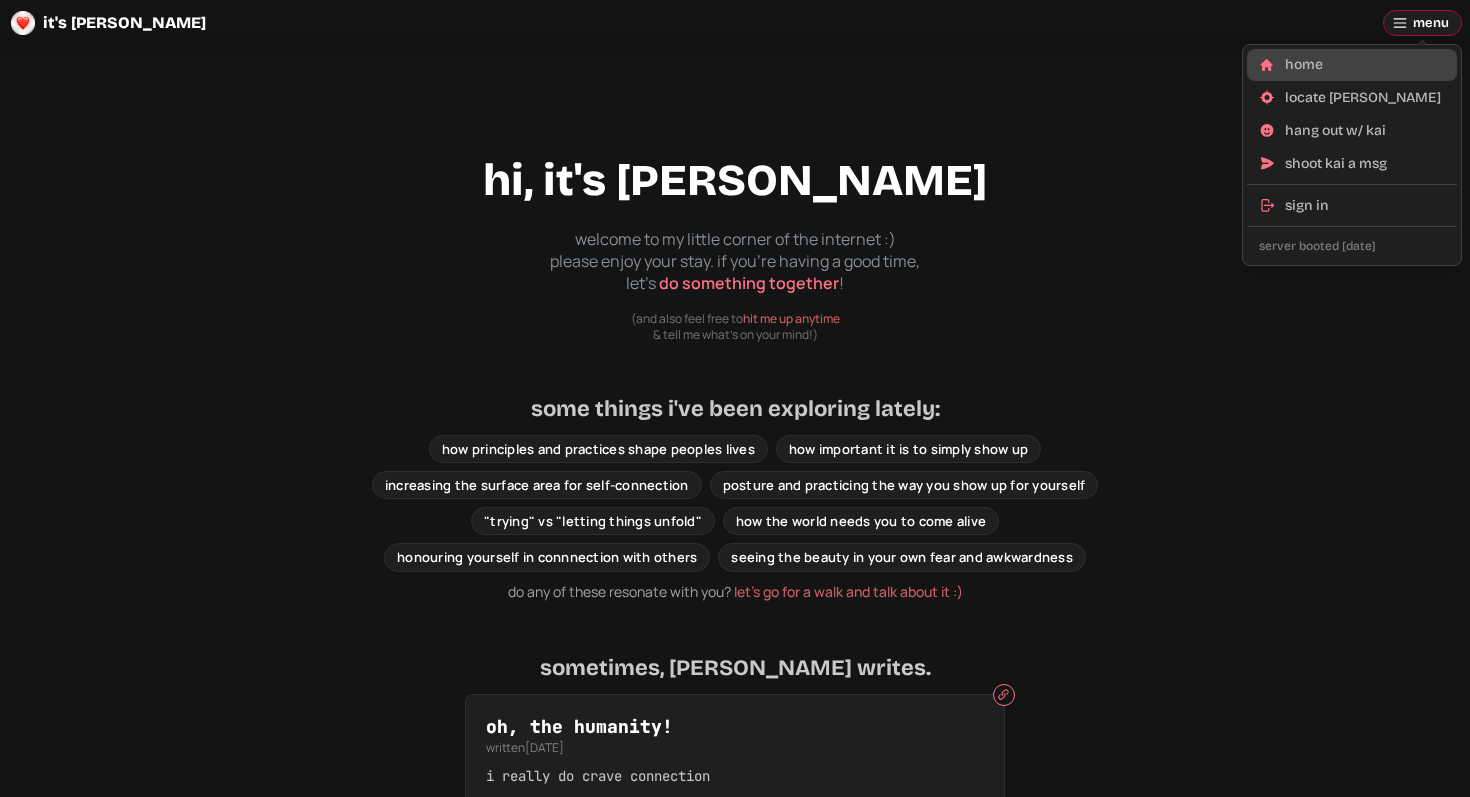 click on "home" 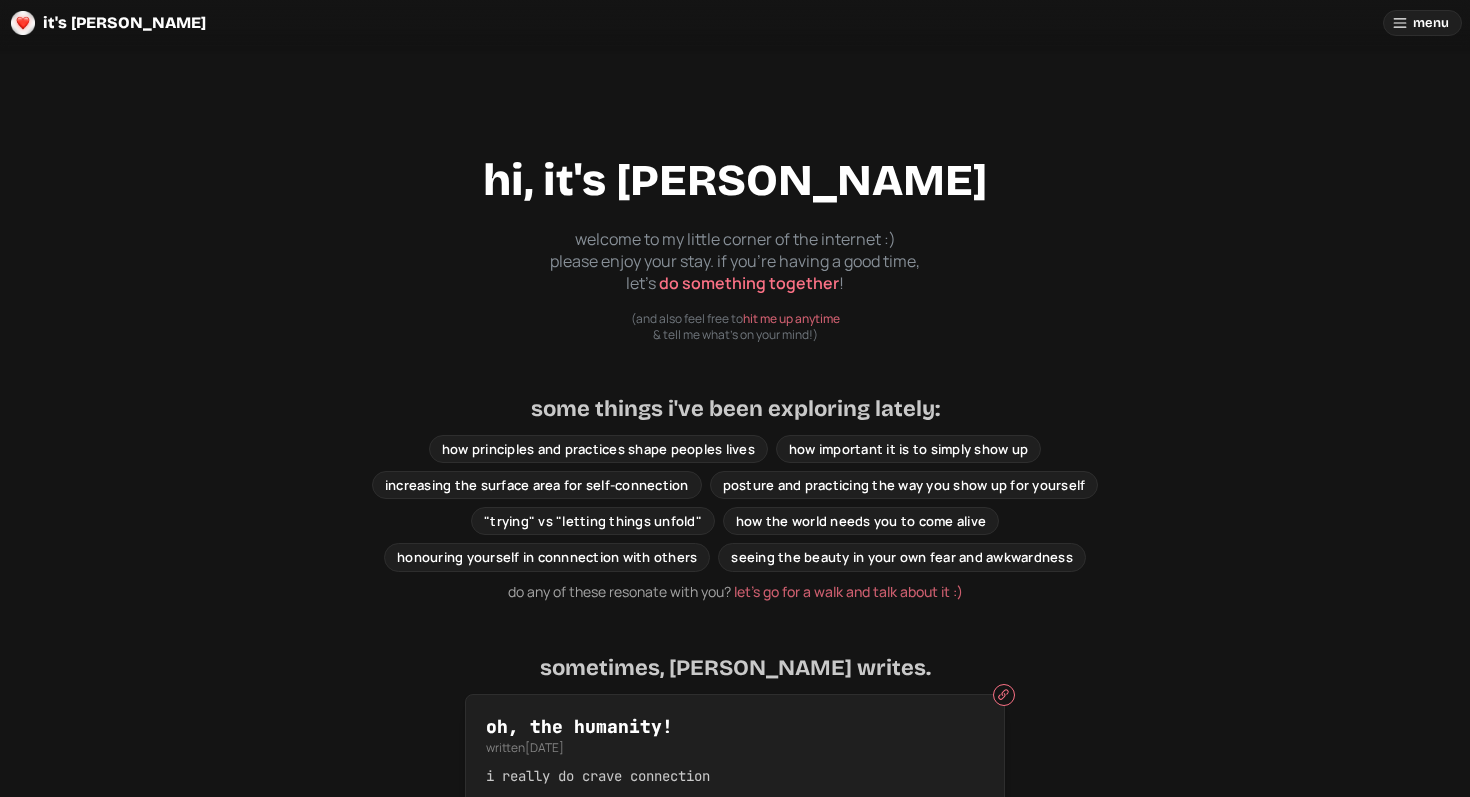 click on "menu" 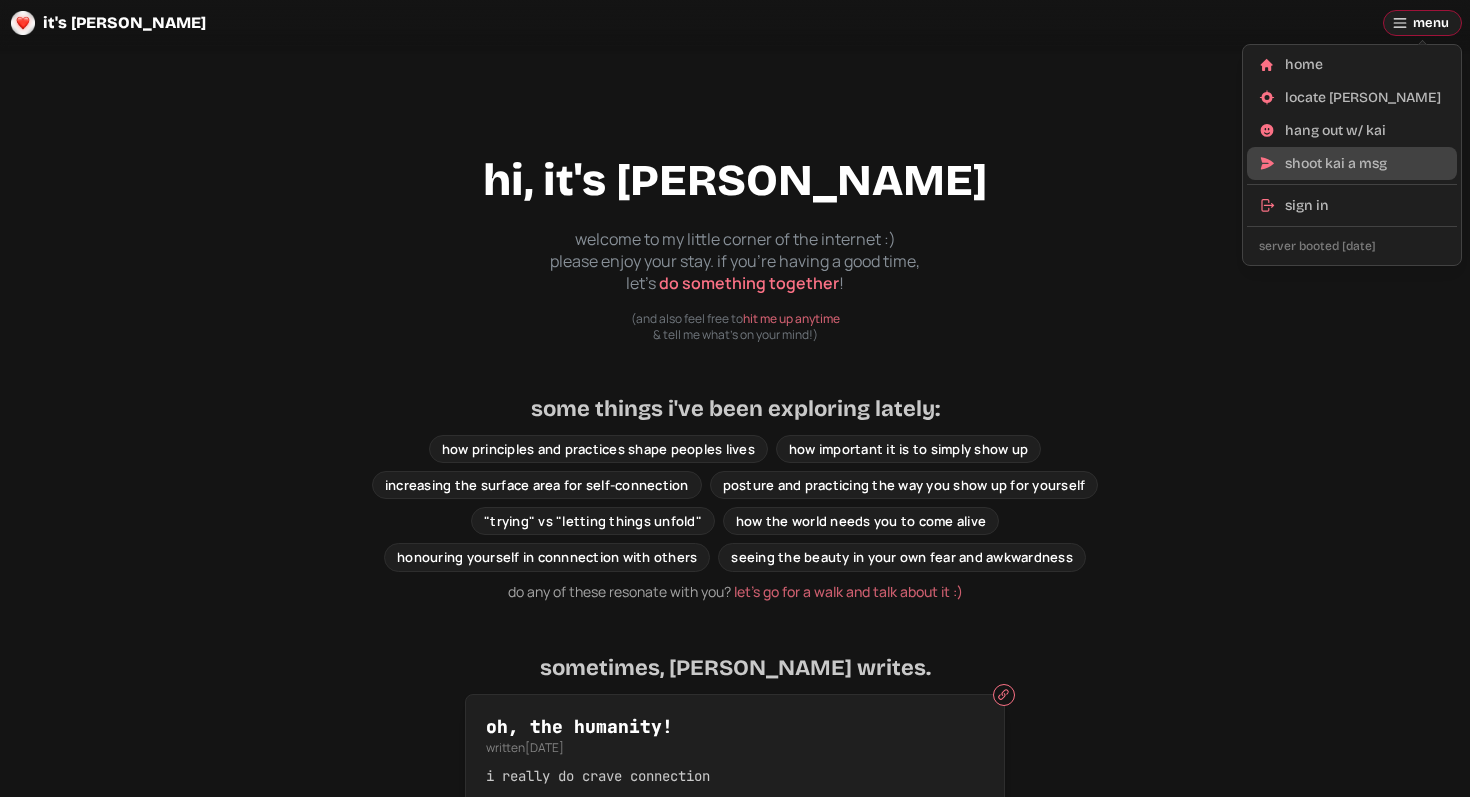 click on "shoot kai a msg" 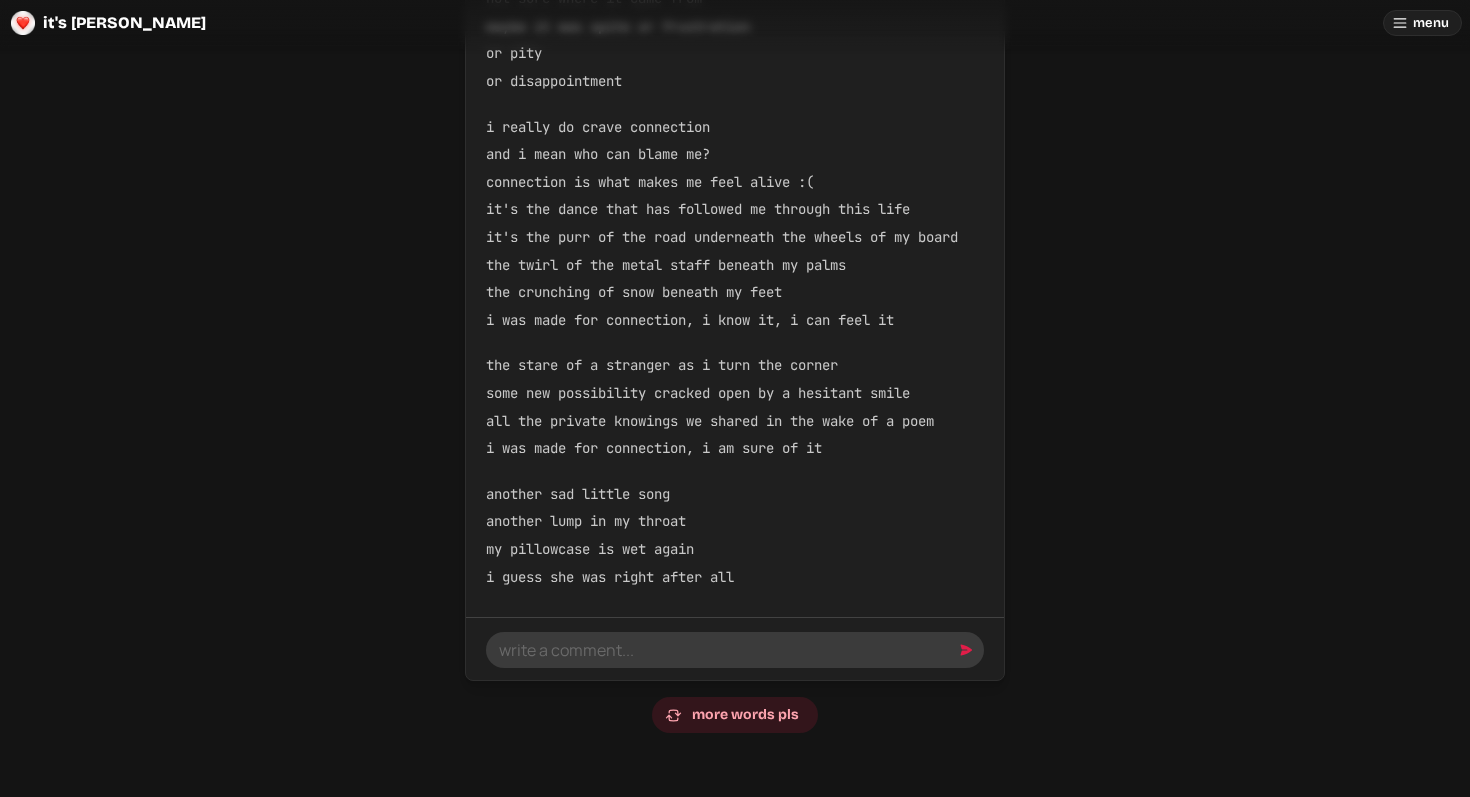 scroll, scrollTop: 1024, scrollLeft: 0, axis: vertical 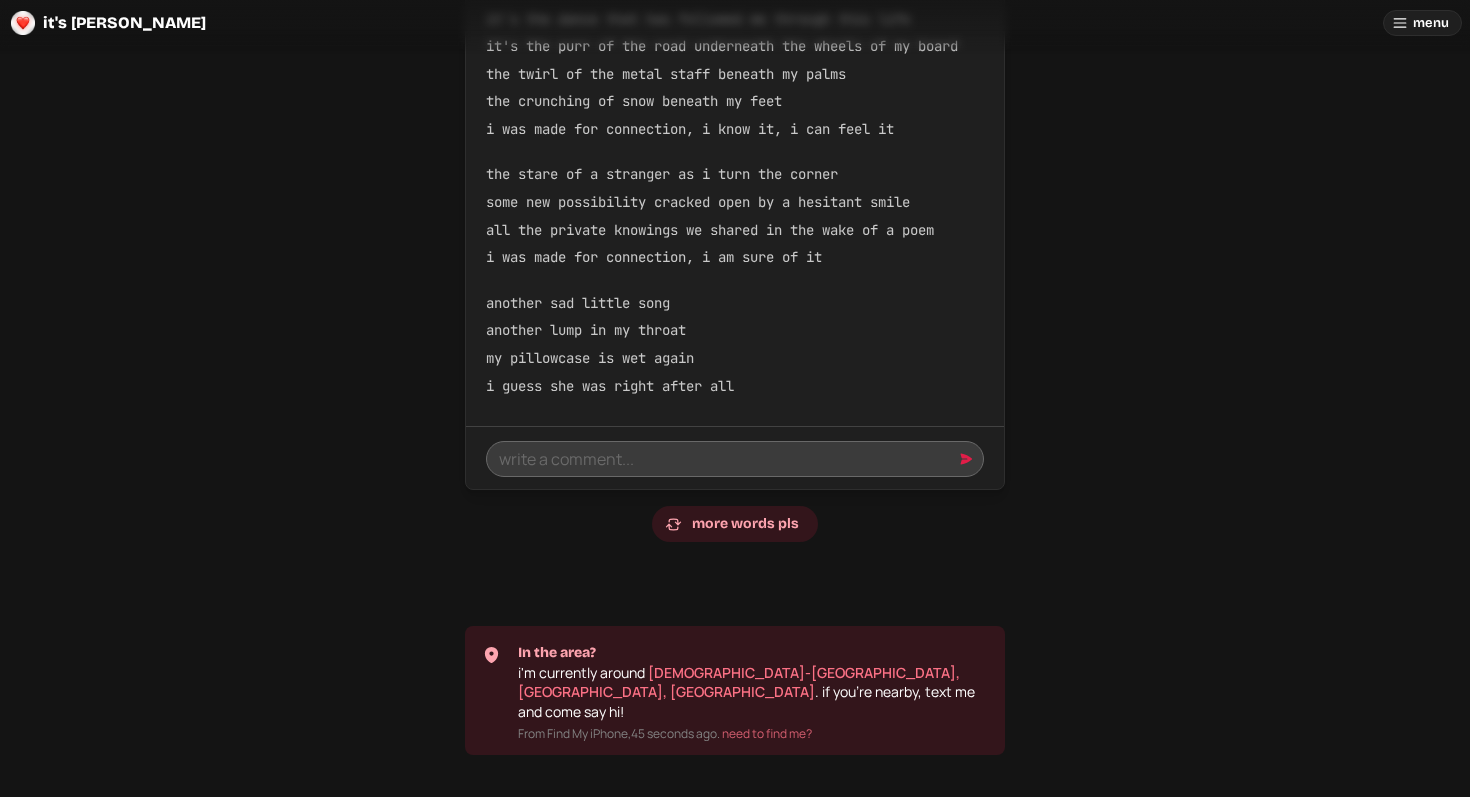 click 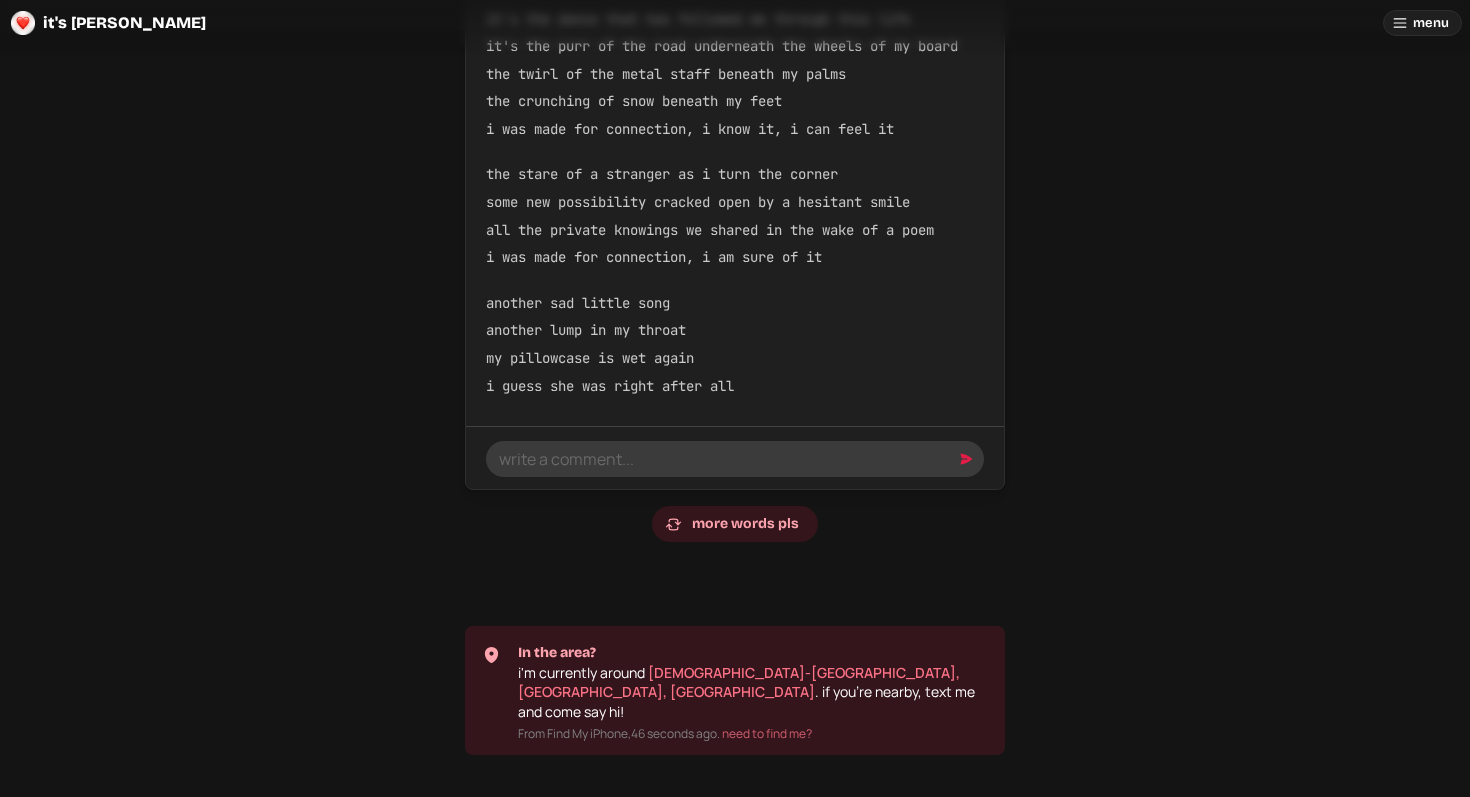 click on "oh, the humanity! written  [DATE] i really do crave connection like she said in that last remark before i left not sure where it came from maybe it was spite or frustration or pity or disappointment i really do crave connection and i mean who can blame me? connection is what makes me feel alive :( it's the dance that has followed me through this life it's the purr of the road underneath the wheels of my board the twirl of the metal staff beneath my palms the crunching of snow beneath my feet i was made for connection, i know it, i can feel it the stare of a stranger as i turn the corner some new possibility cracked open by a hesitant smile all the private knowings we shared in the wake of a poem i was made for connection, i am sure of it another sad little song another lump in my throat my pillowcase is wet again i guess she was right after all more words pls" 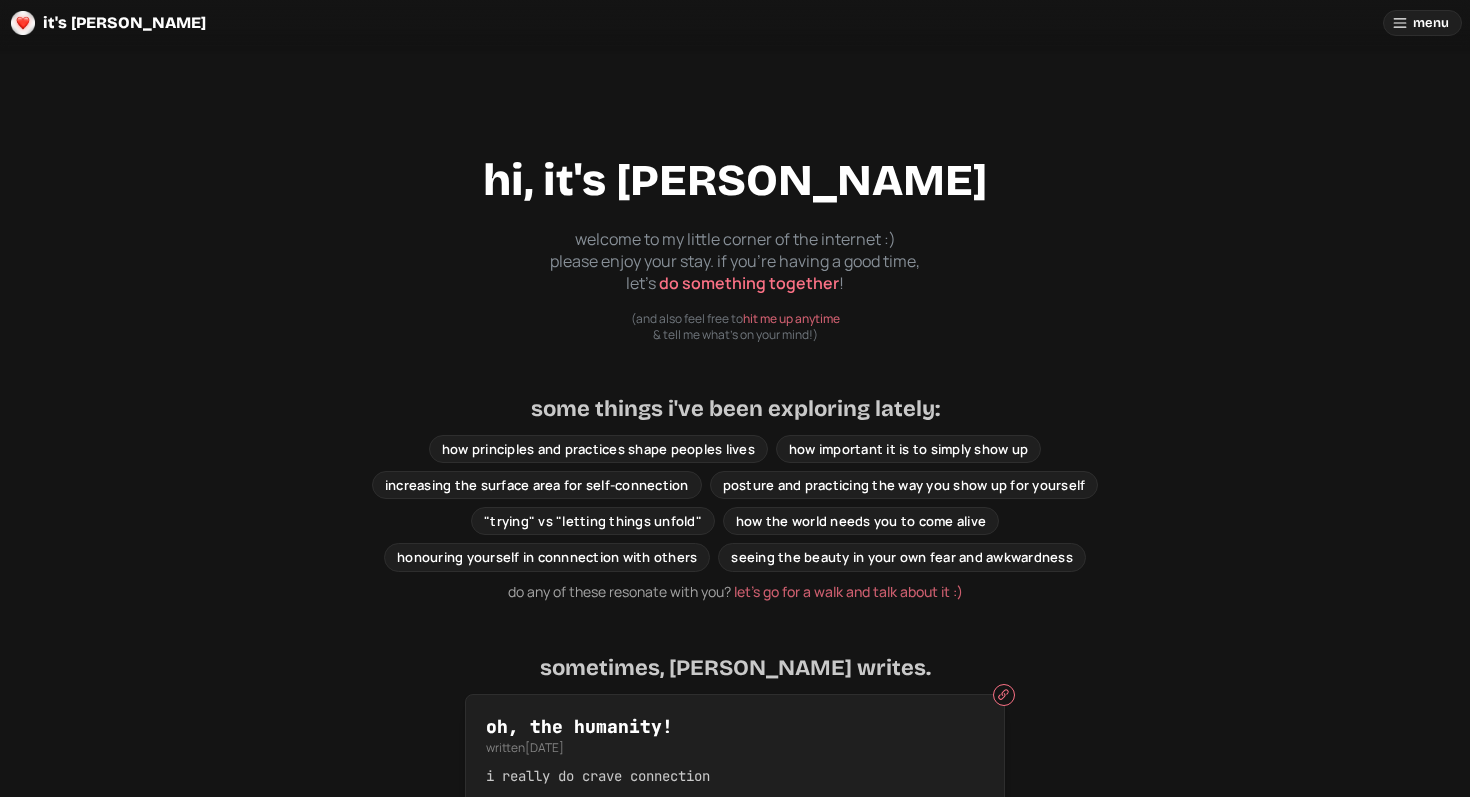 scroll, scrollTop: 1, scrollLeft: 0, axis: vertical 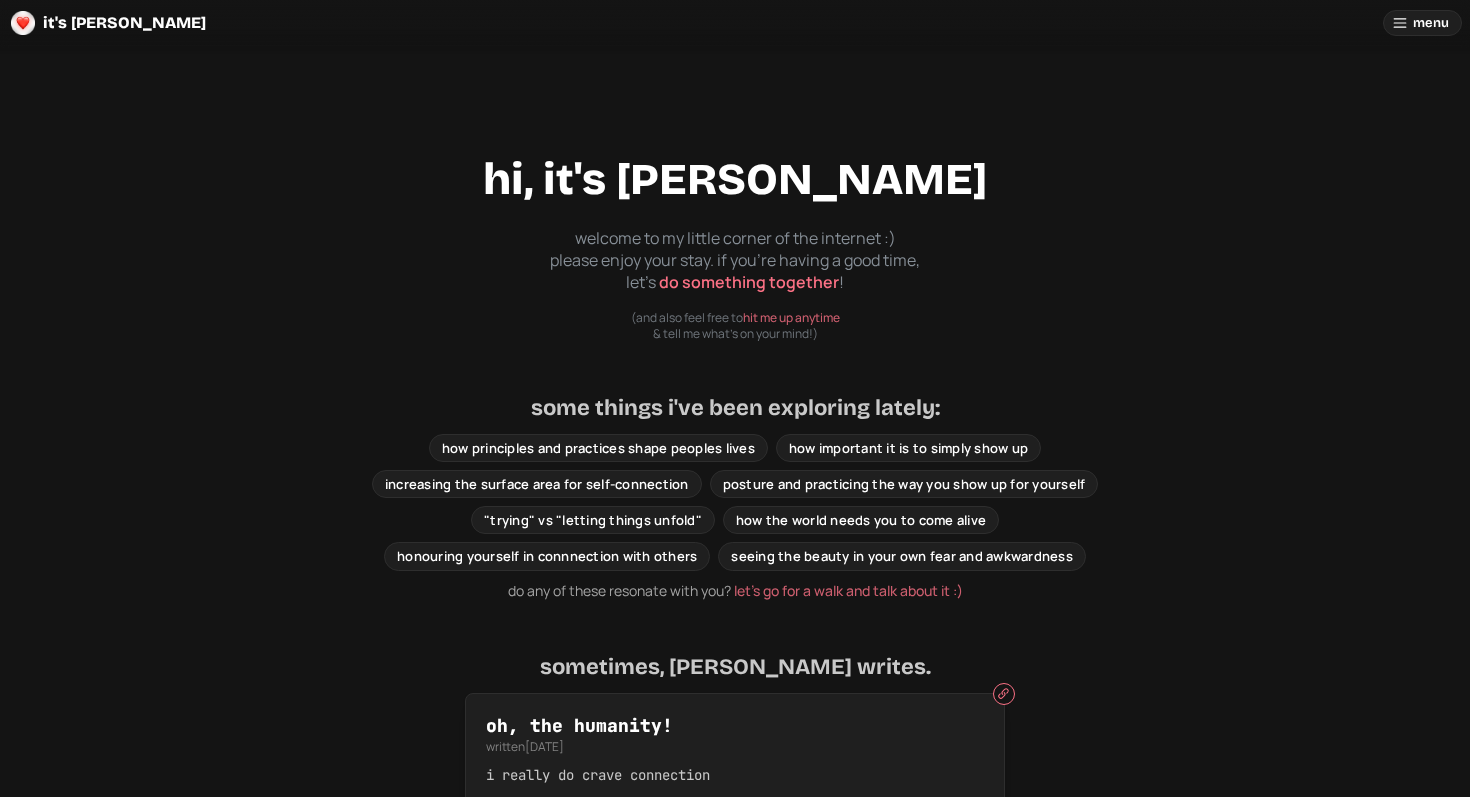 click 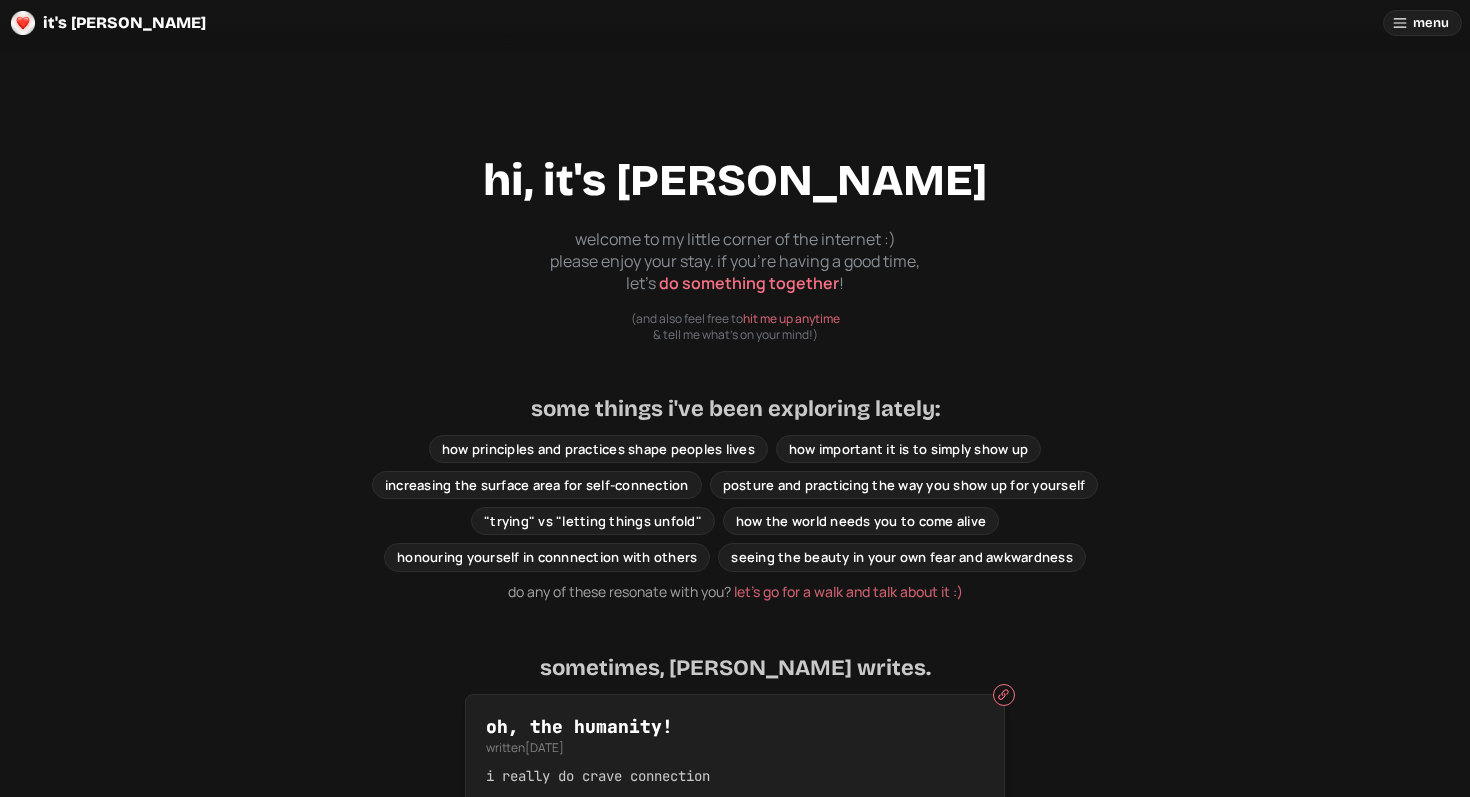 click on "it's [PERSON_NAME]" 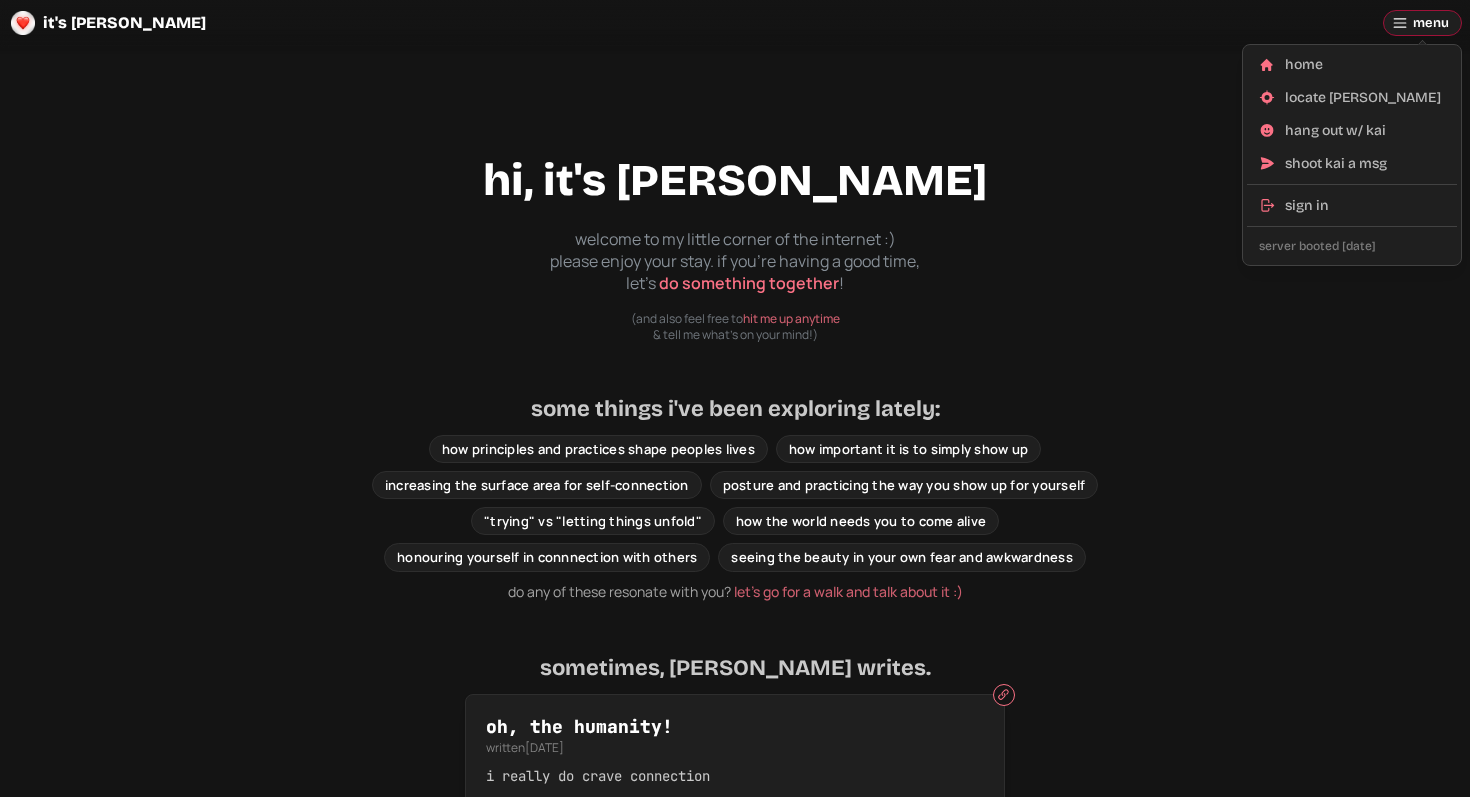 click 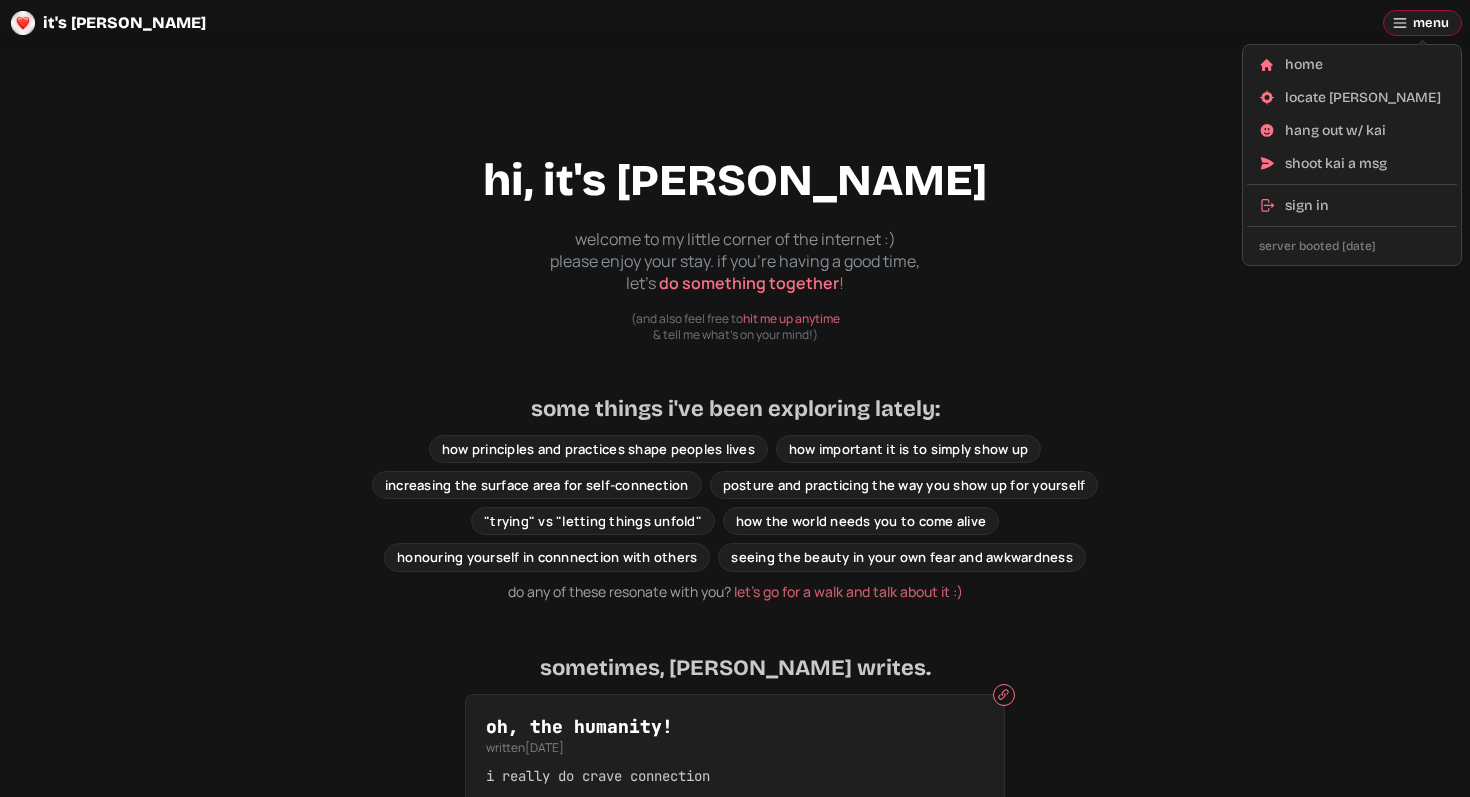 click 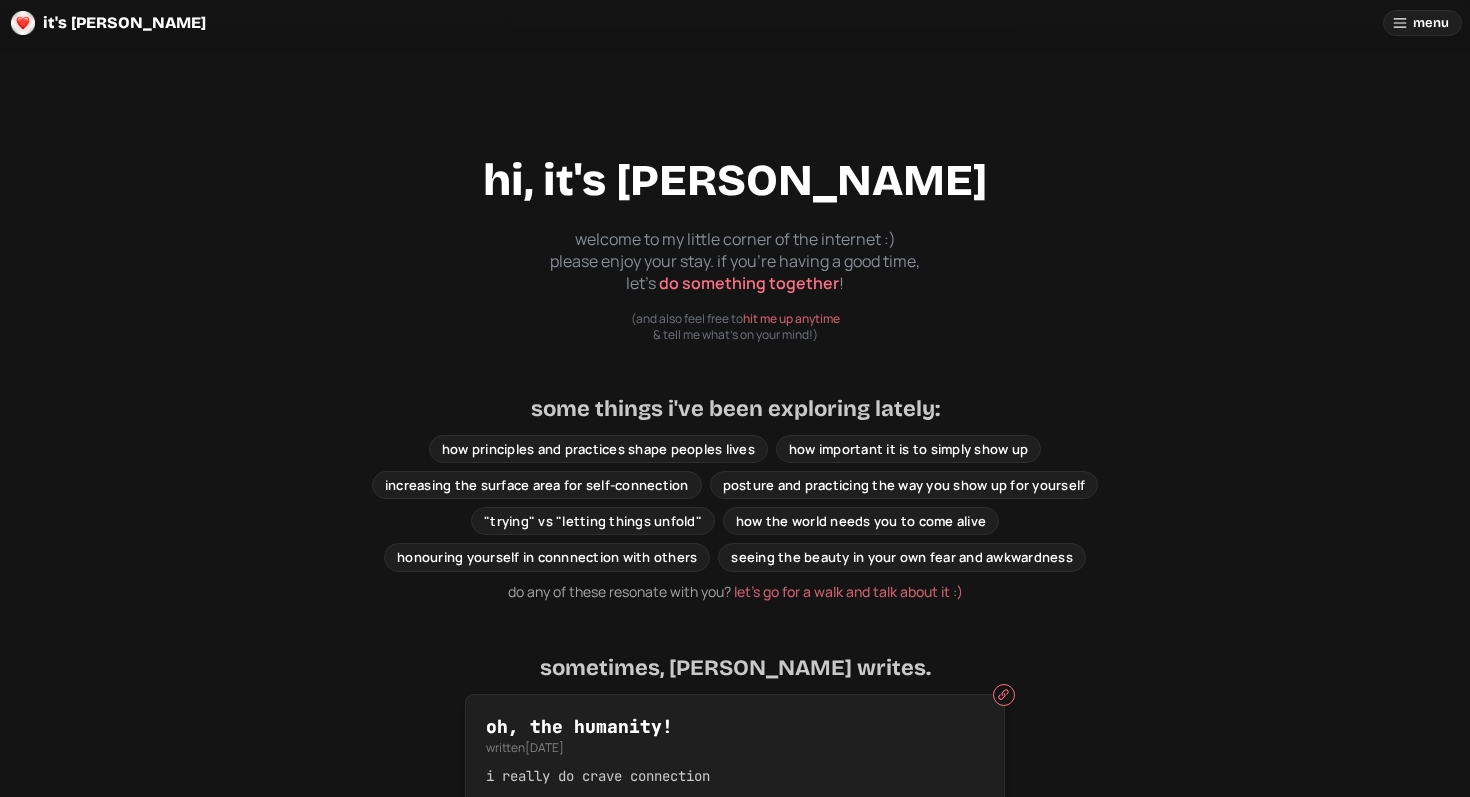 scroll, scrollTop: 0, scrollLeft: 0, axis: both 